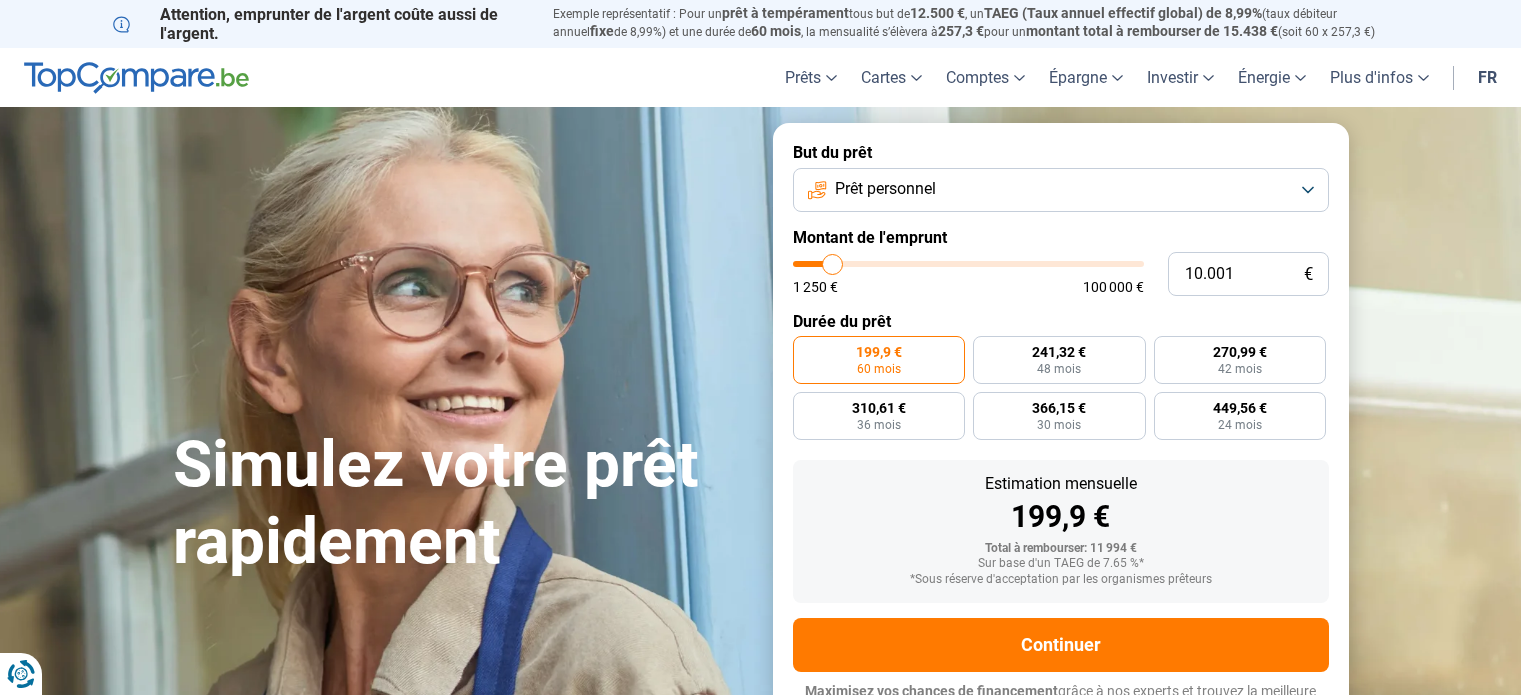 scroll, scrollTop: 0, scrollLeft: 0, axis: both 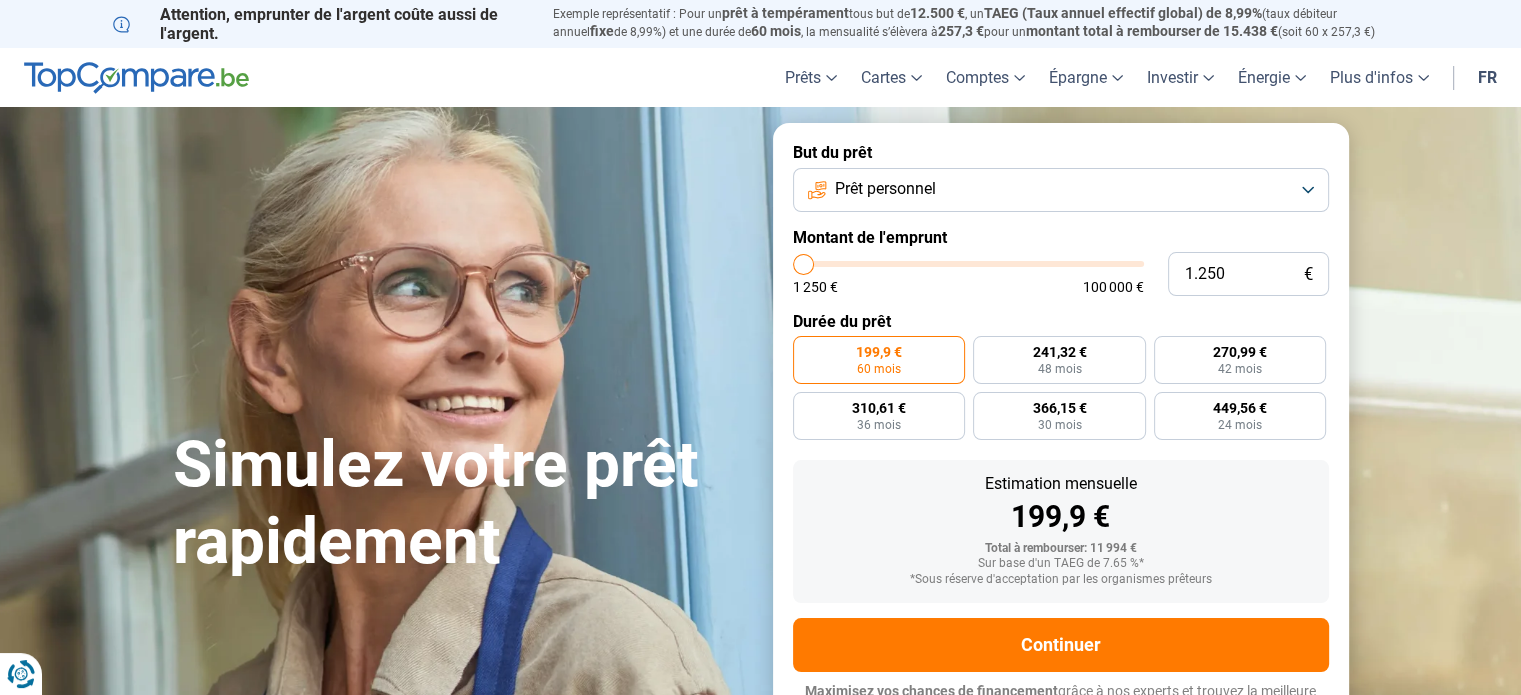 drag, startPoint x: 831, startPoint y: 261, endPoint x: 800, endPoint y: 243, distance: 35.846897 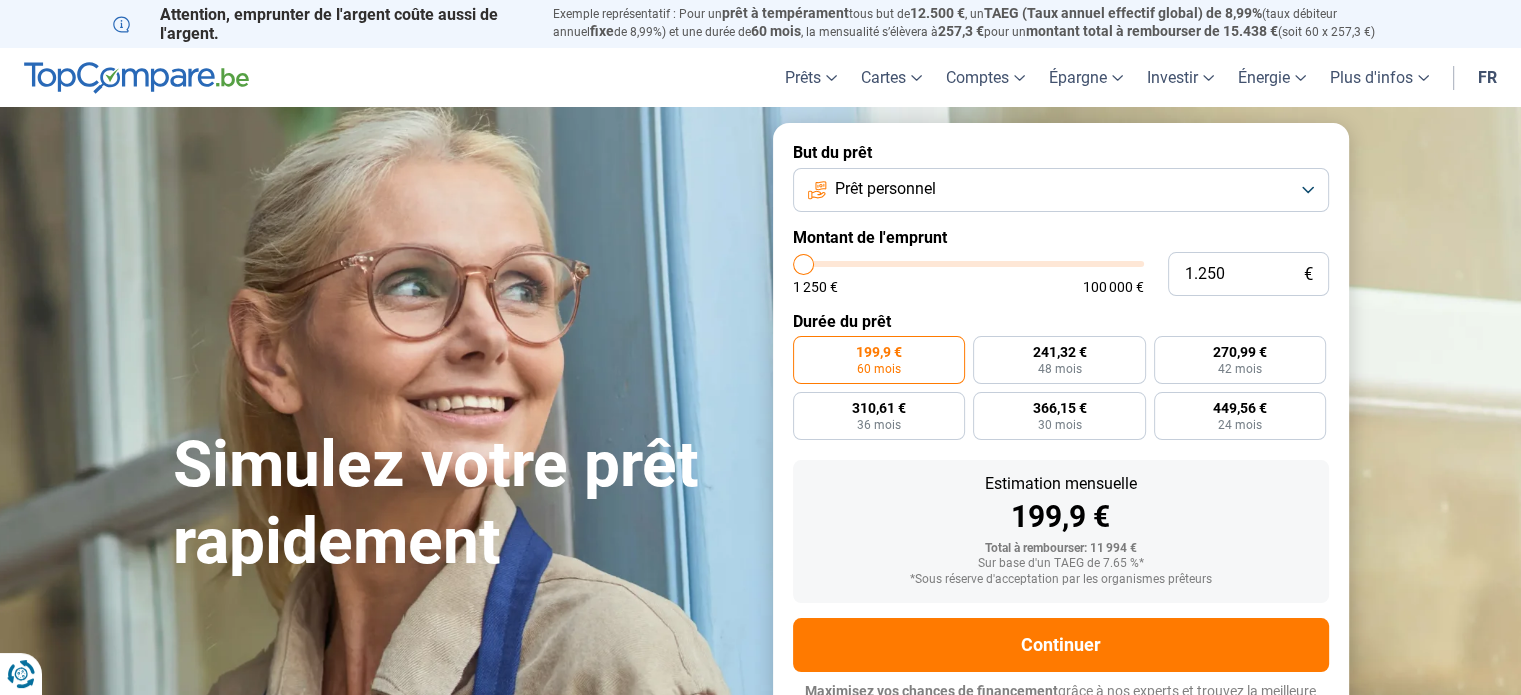 click at bounding box center [968, 264] 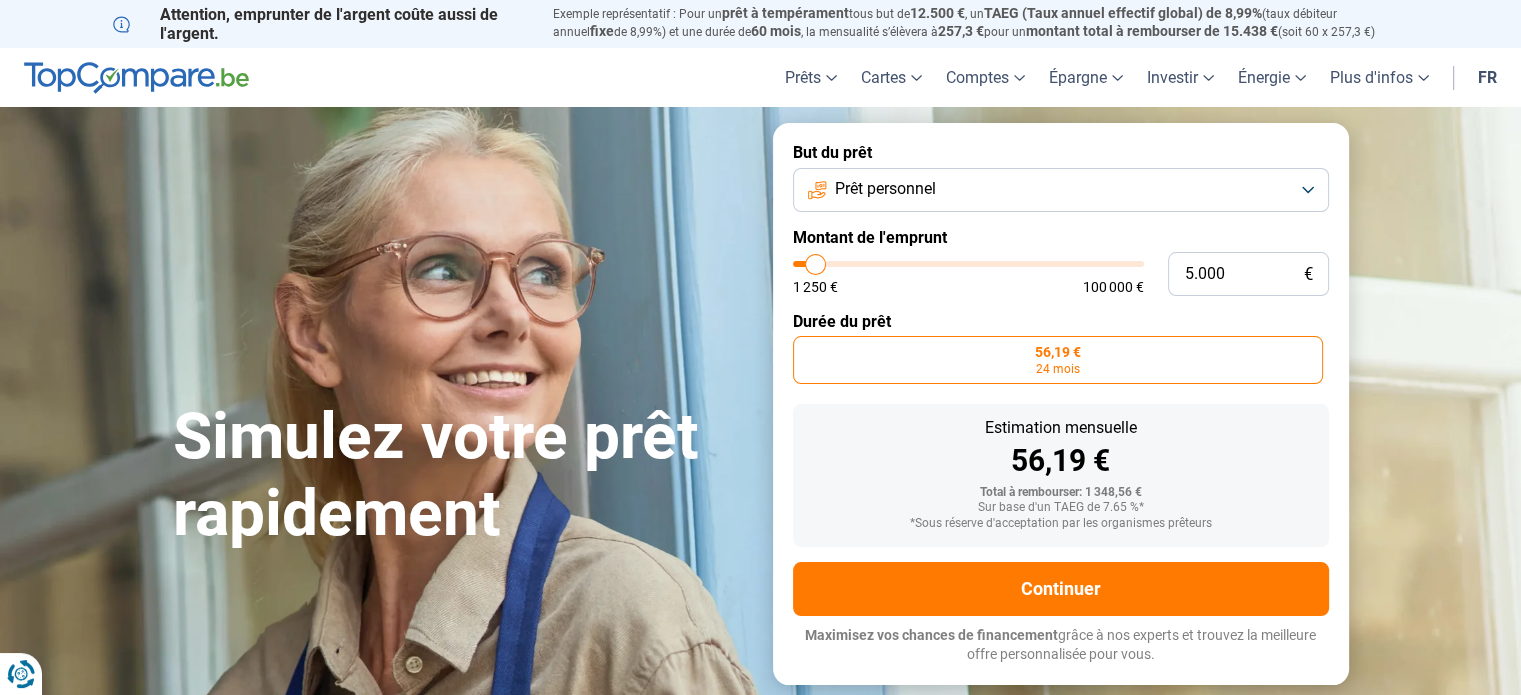 drag, startPoint x: 804, startPoint y: 263, endPoint x: 816, endPoint y: 263, distance: 12 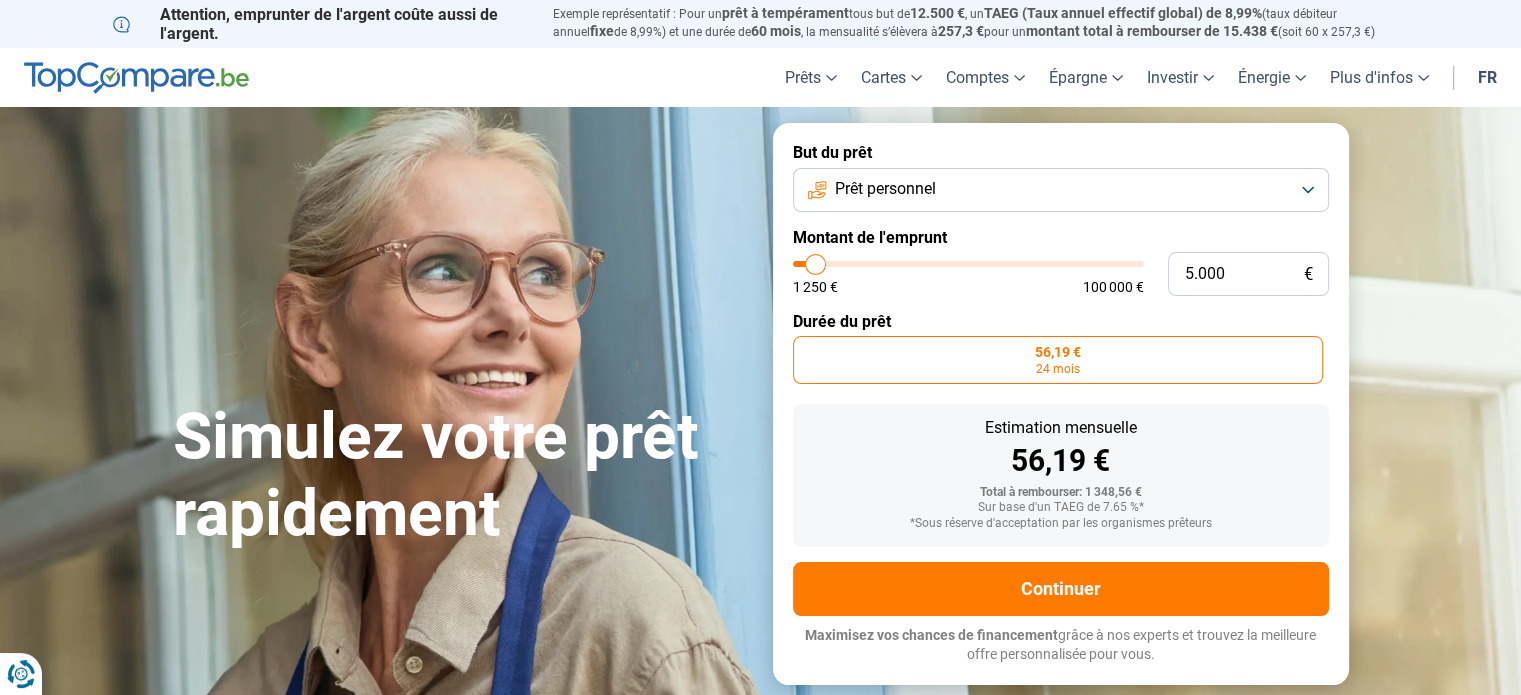 type on "5000" 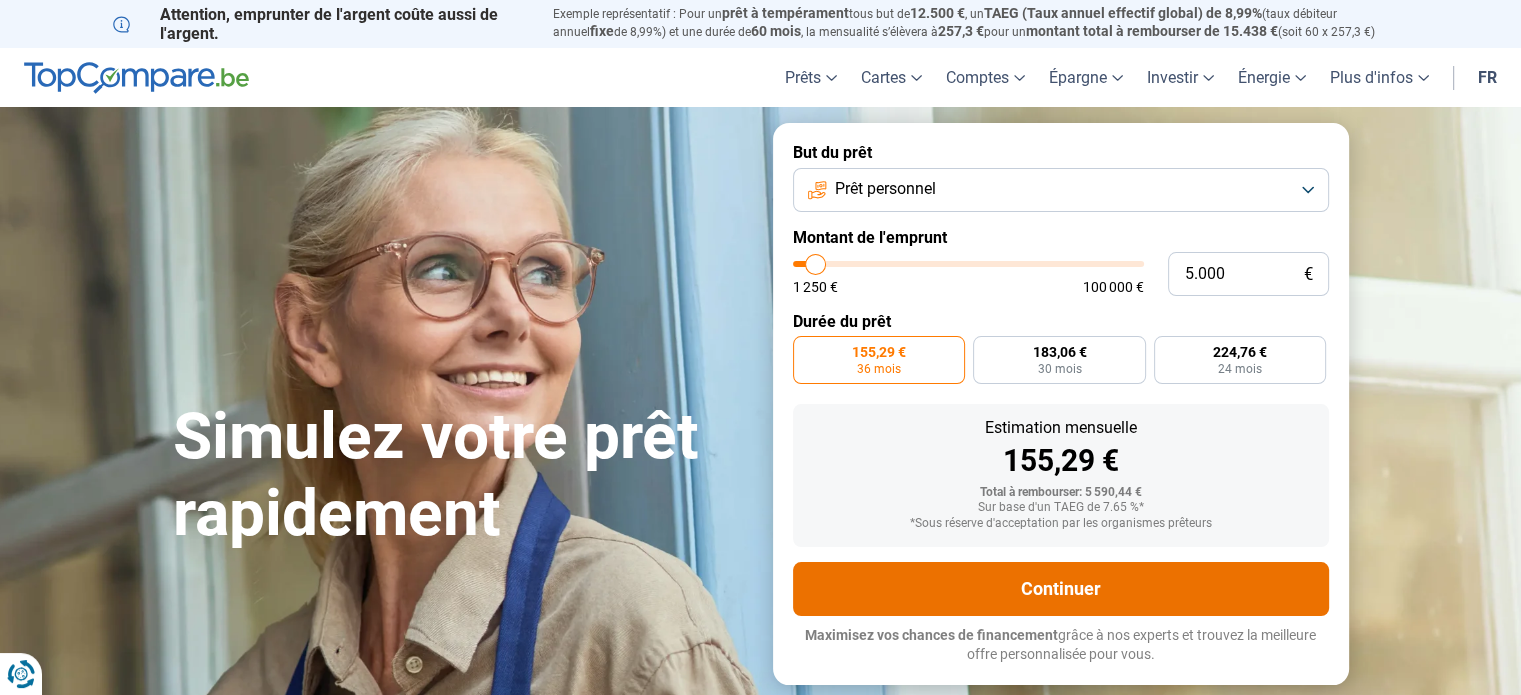 click on "Continuer" at bounding box center (1061, 589) 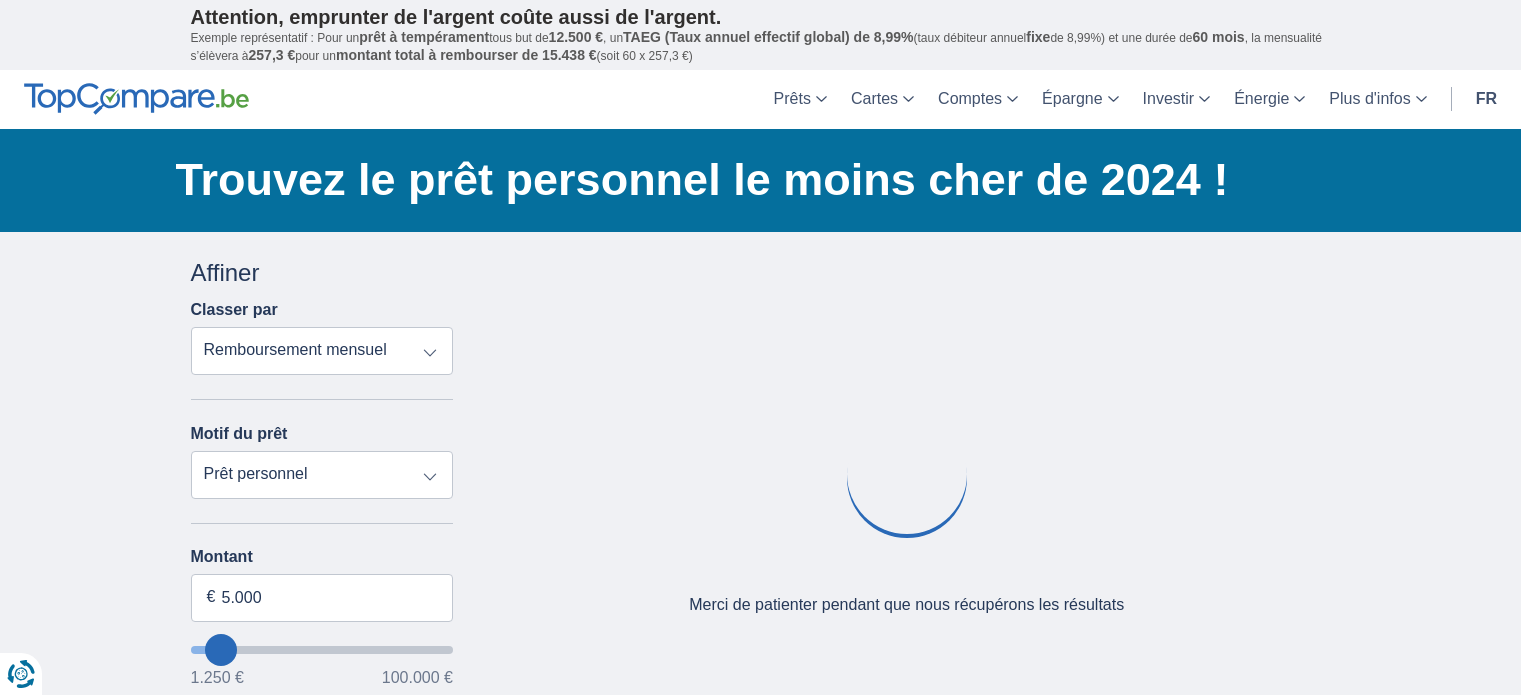 scroll, scrollTop: 0, scrollLeft: 0, axis: both 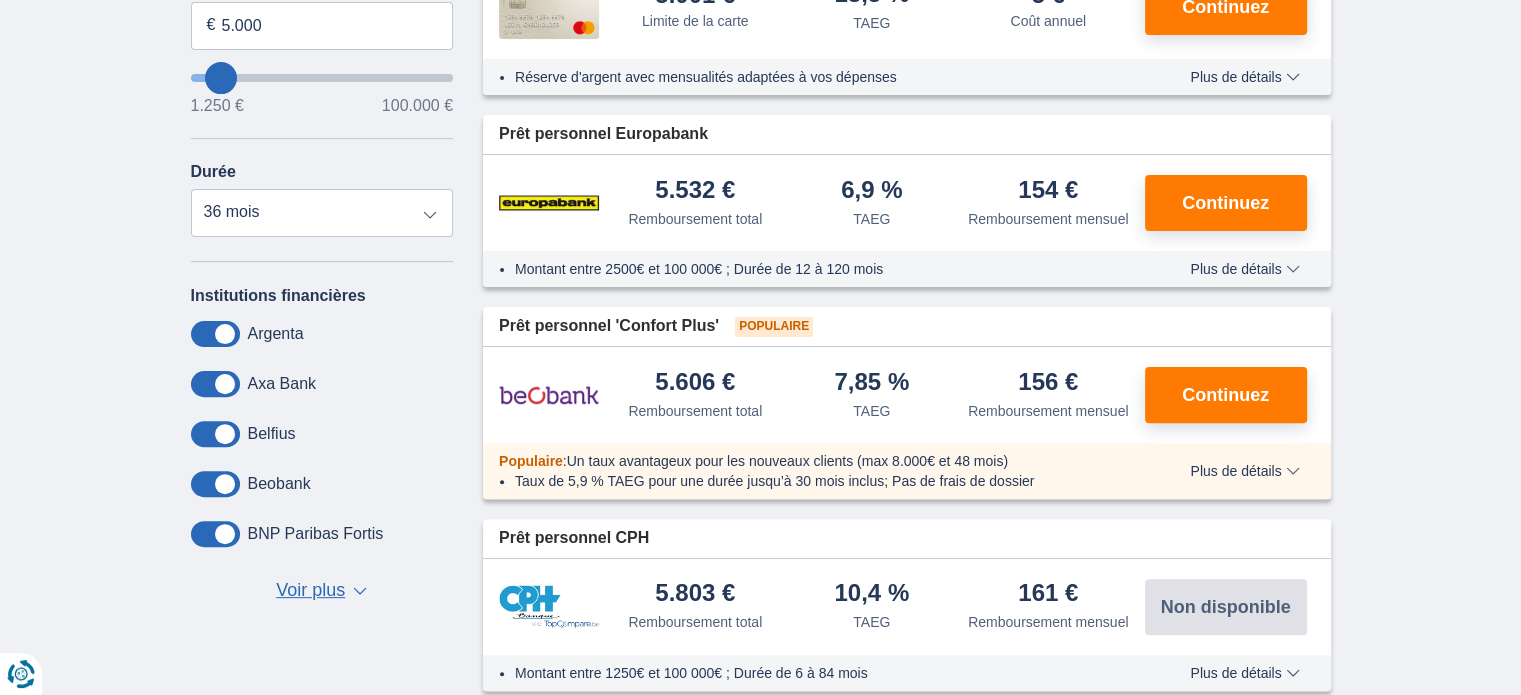 drag, startPoint x: 222, startPoint y: 478, endPoint x: 195, endPoint y: 475, distance: 27.166155 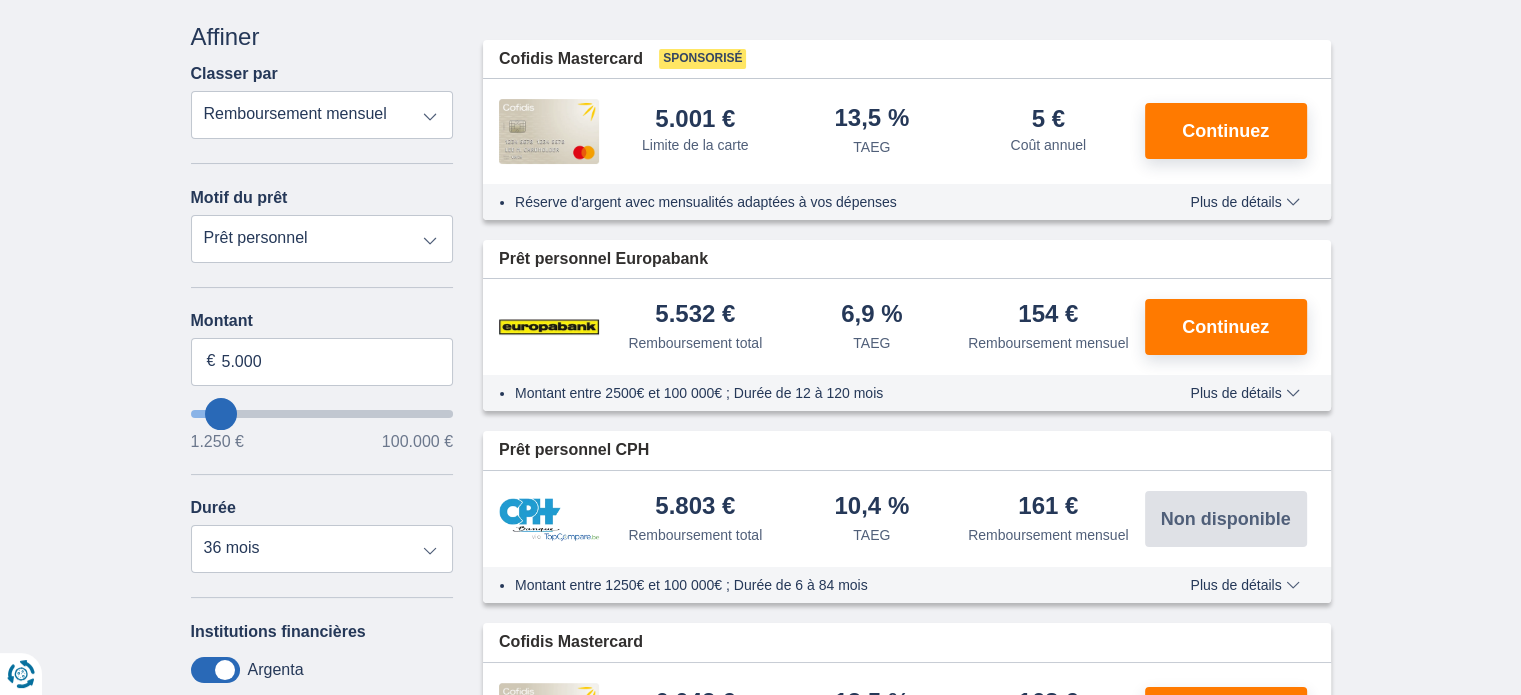 scroll, scrollTop: 176, scrollLeft: 0, axis: vertical 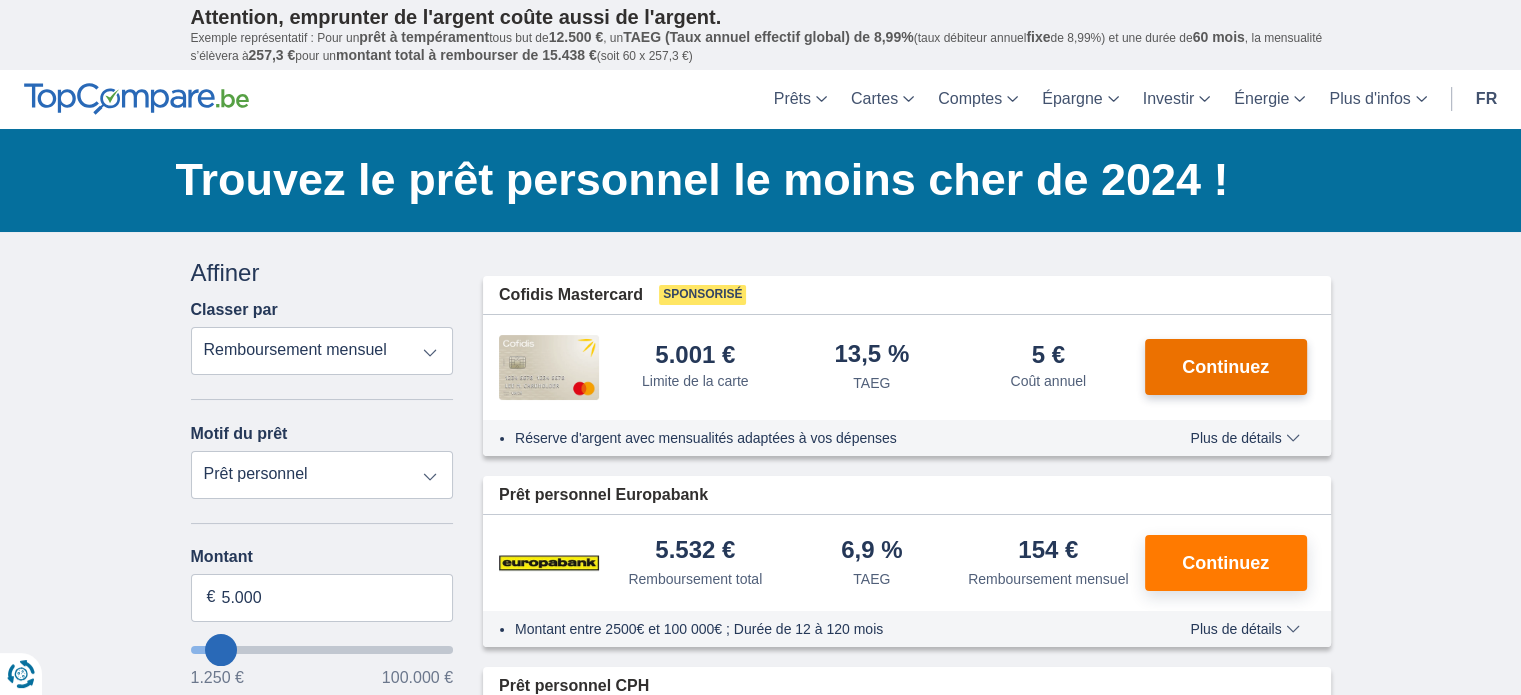 click on "Continuez" at bounding box center (1225, 367) 